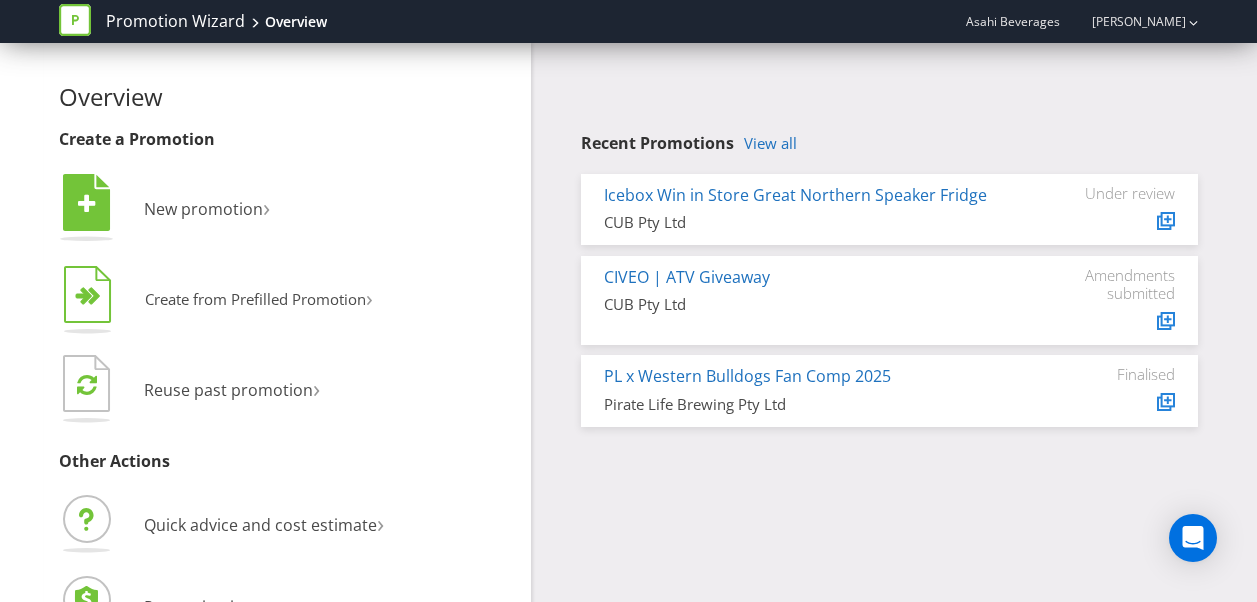 scroll, scrollTop: 0, scrollLeft: 0, axis: both 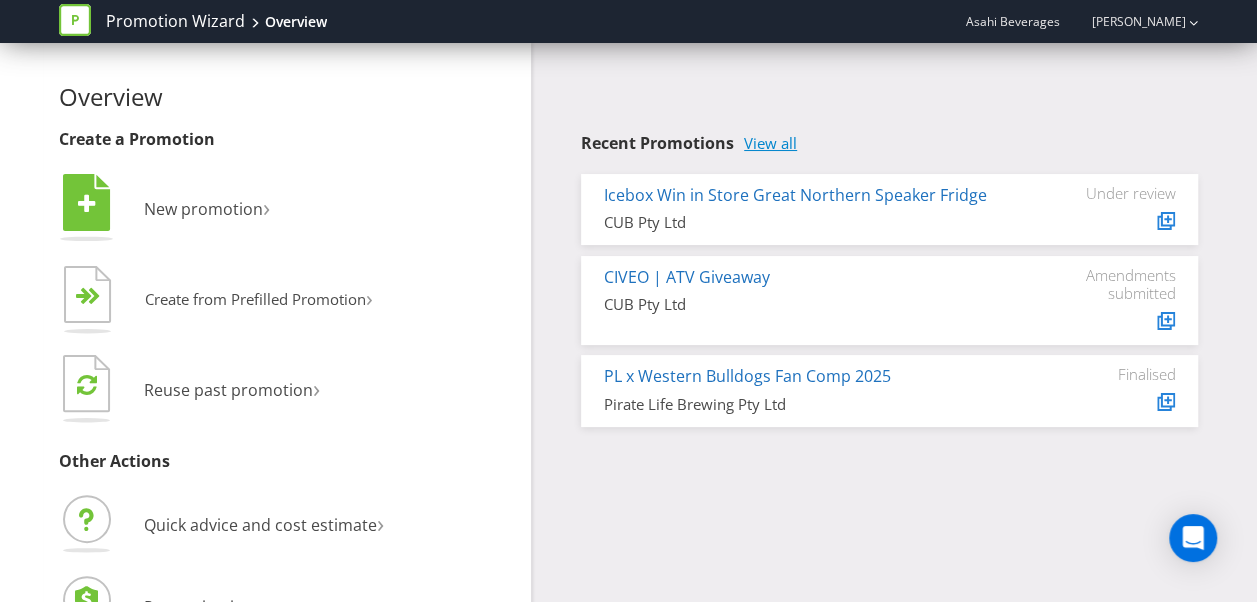 click on "View all" at bounding box center (770, 143) 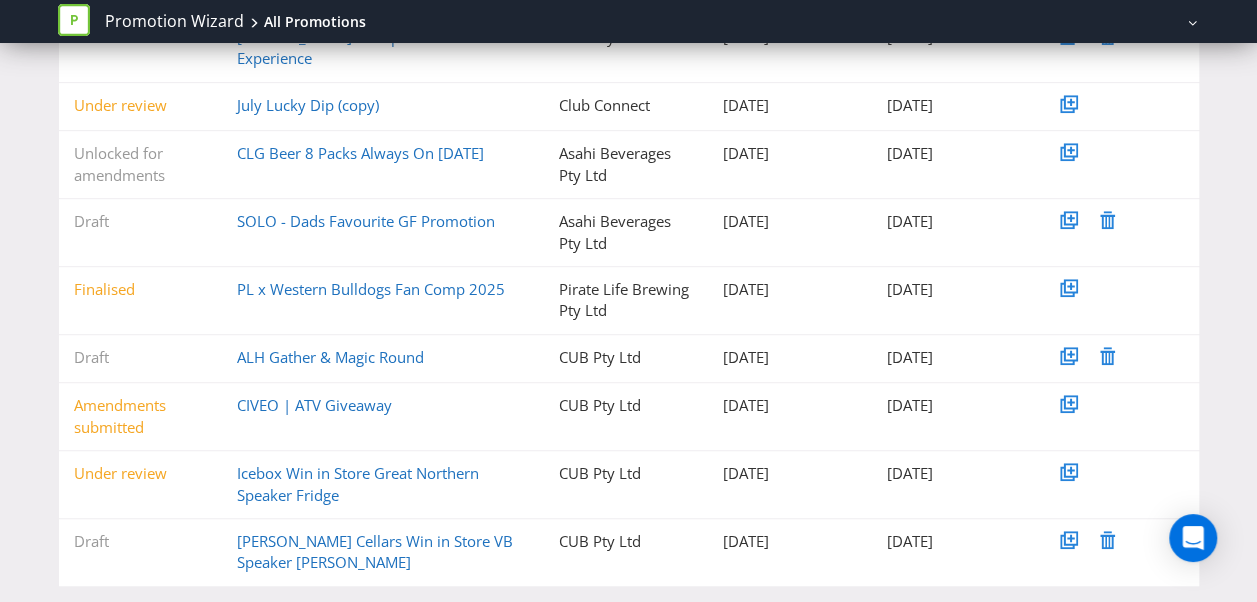 scroll, scrollTop: 417, scrollLeft: 0, axis: vertical 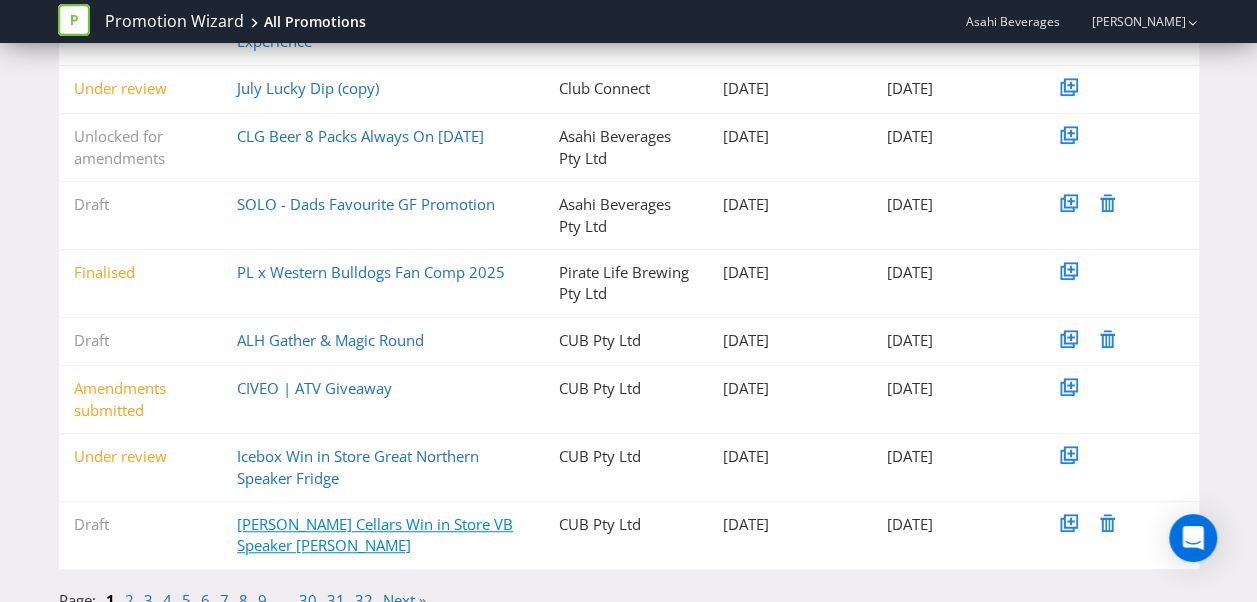 click on "[PERSON_NAME] Cellars Win in Store VB Speaker [PERSON_NAME]" at bounding box center (375, 534) 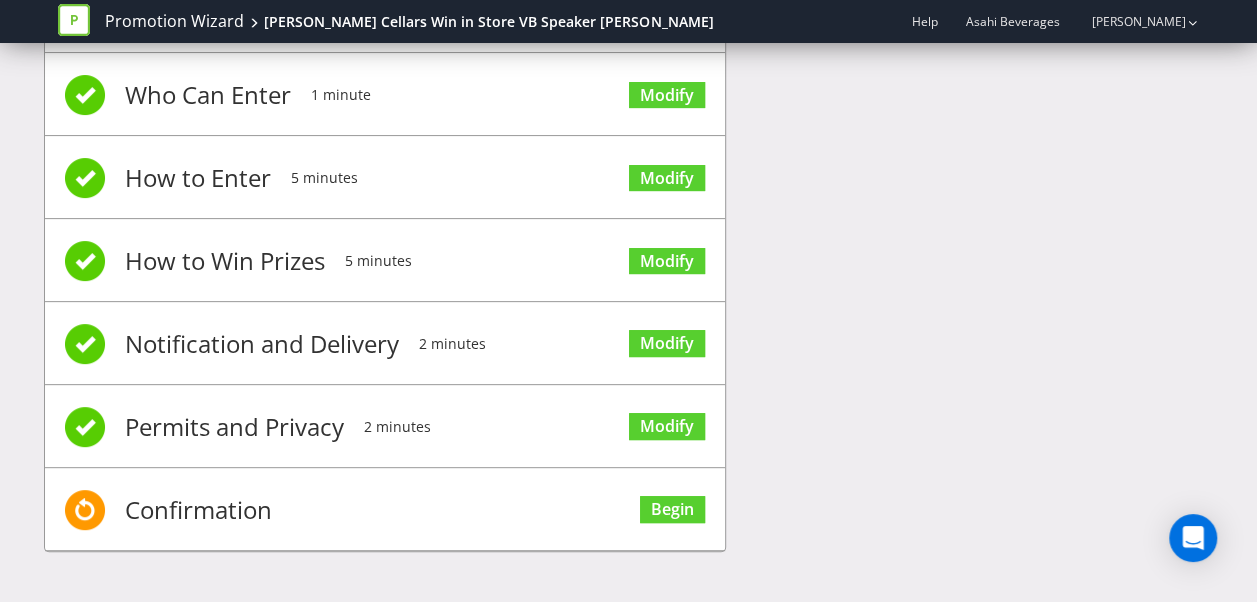 scroll, scrollTop: 199, scrollLeft: 0, axis: vertical 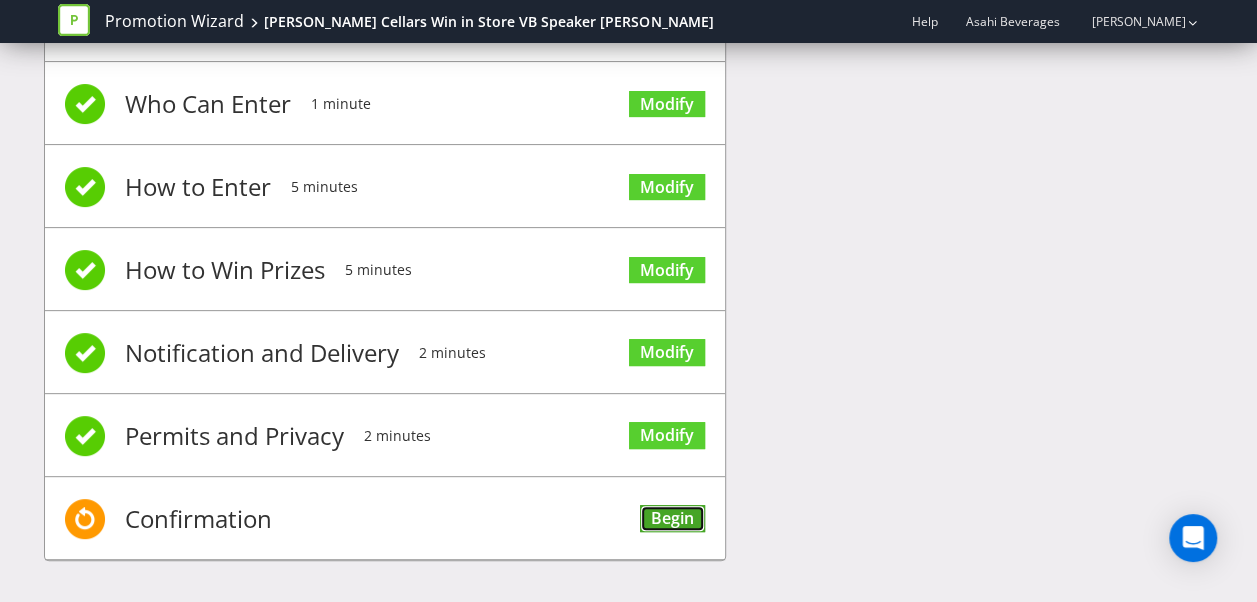 click on "Begin" at bounding box center [672, 518] 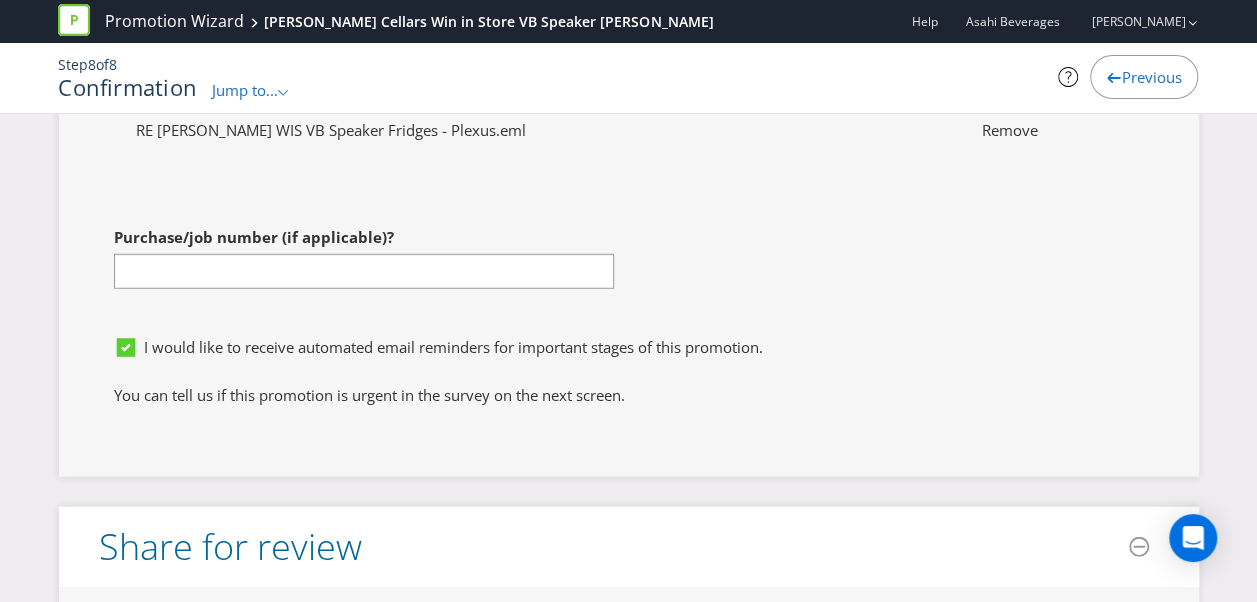 scroll, scrollTop: 6361, scrollLeft: 0, axis: vertical 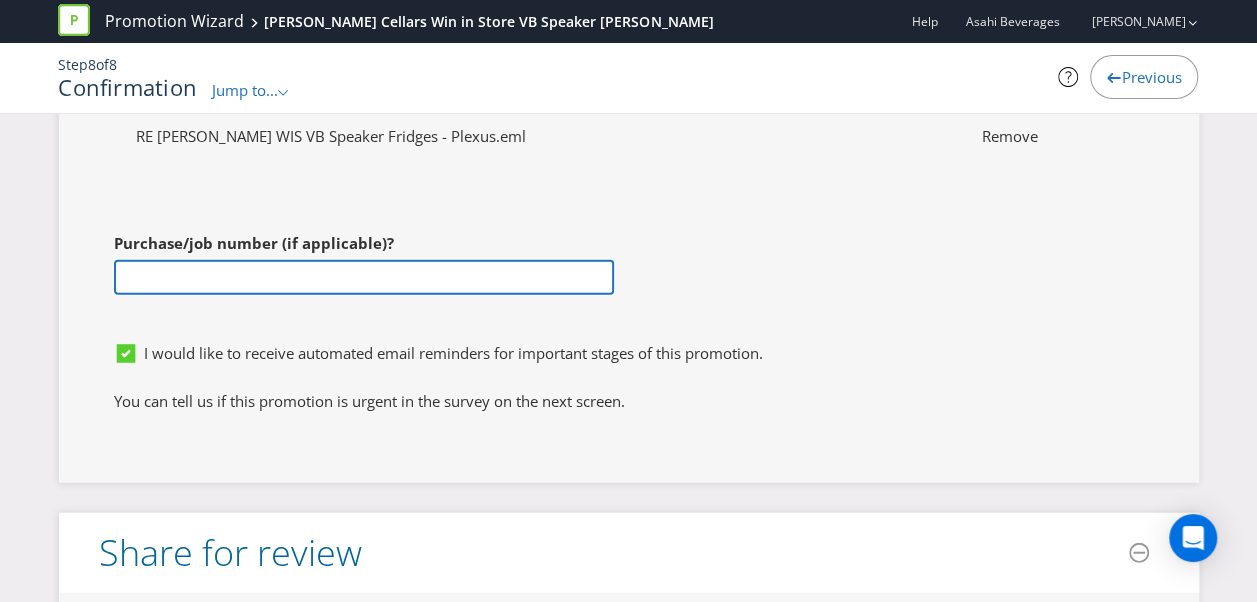 click at bounding box center (364, 277) 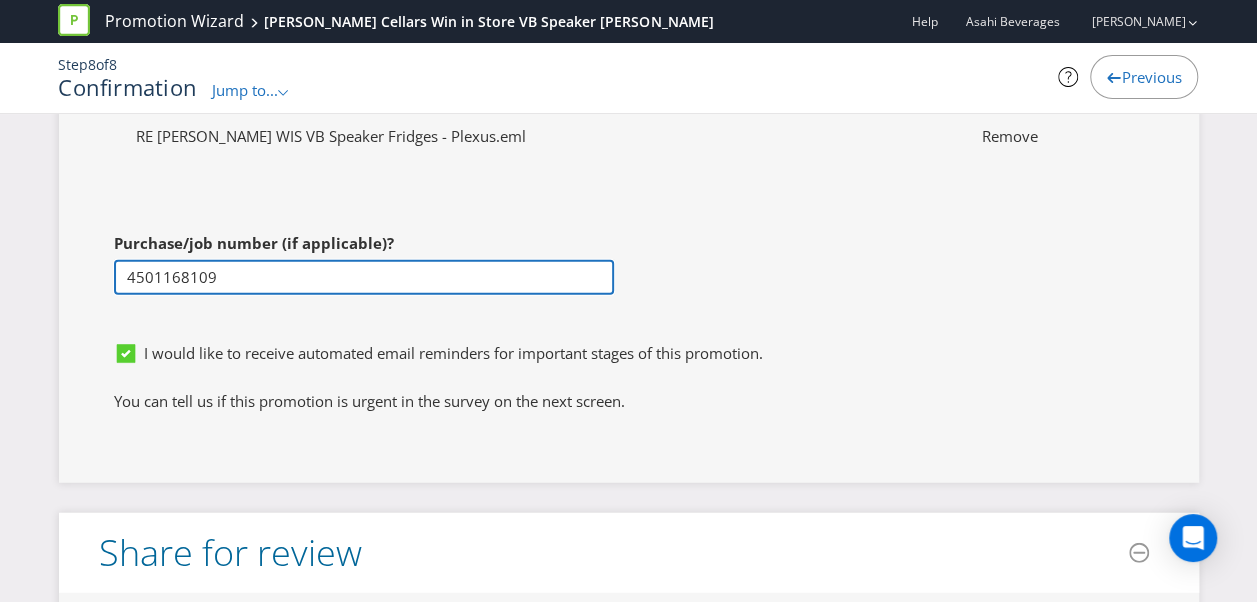 type on "4501168109" 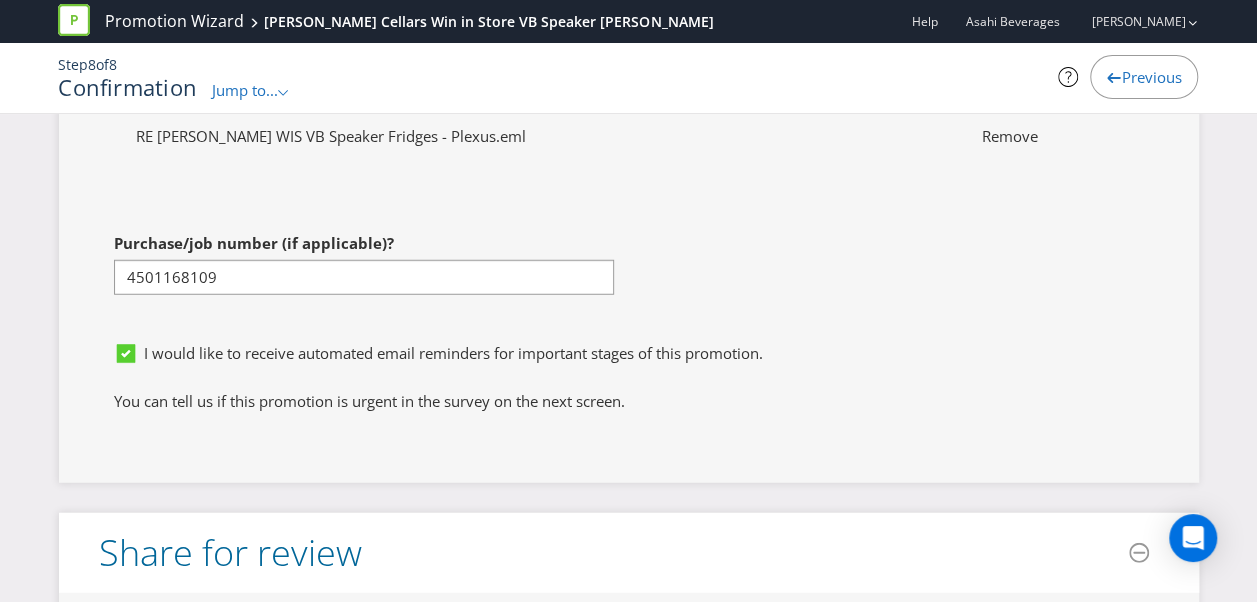 click on "First name of contact   [PERSON_NAME] Last name of contact   [PERSON_NAME] Phone   Email   [PERSON_NAME][EMAIL_ADDRESS][PERSON_NAME][DOMAIN_NAME] Supporting Documentation Upload files Upload any supporting documentation for your submission, including Purchase Orders and Authorisations, if applicable. NOTE: Only the following file formats are supported: Word and PDF documents, Email messages (.eml and .msg). RE  [PERSON_NAME] WIS VB Speaker Fridges - Plexus.eml Remove Purchase/job number (if applicable)?   4501168109" at bounding box center [629, 27] 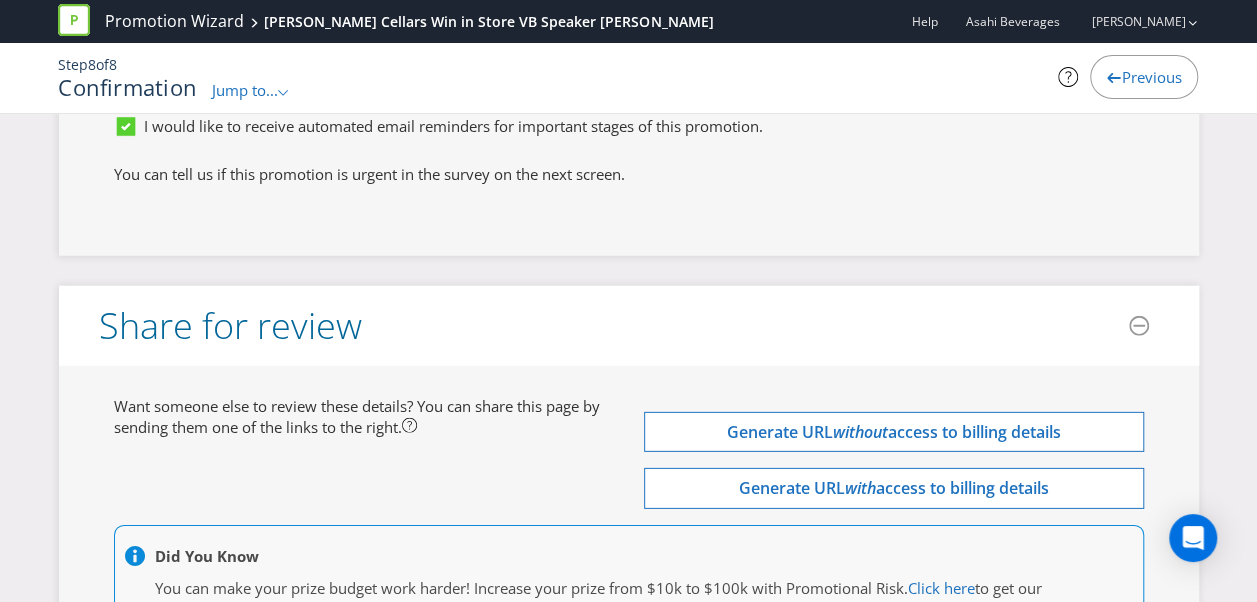 scroll, scrollTop: 6761, scrollLeft: 0, axis: vertical 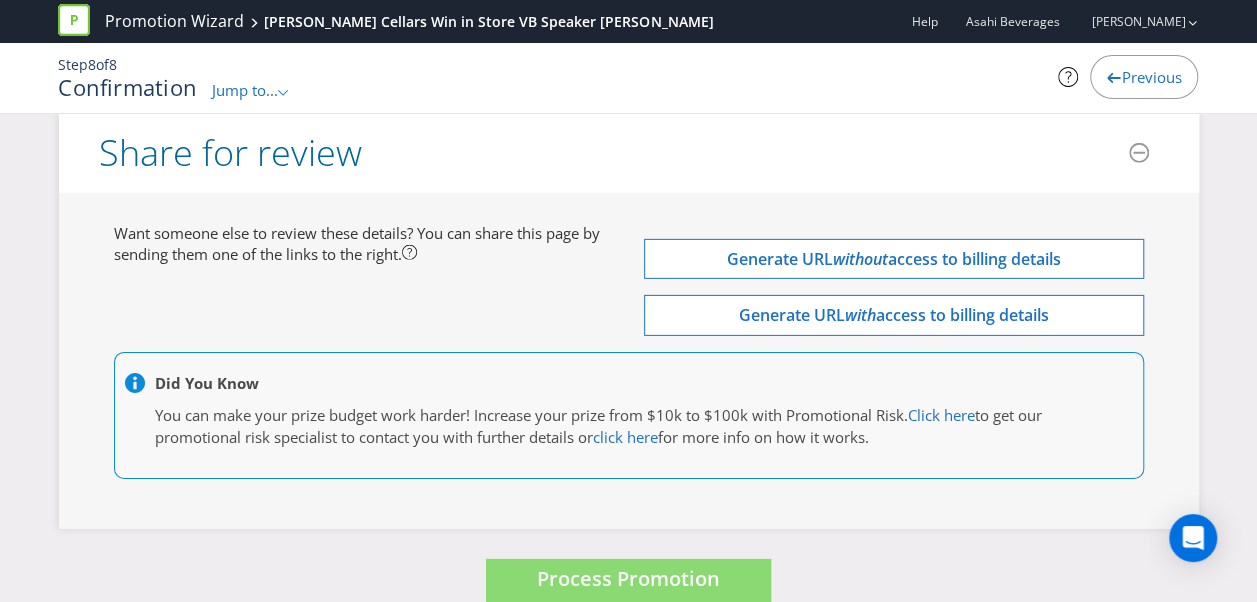 click on "Want someone else to review these details? You can share this page by sending them one of the links to the right.  Generate URL  without  access to billing details Generate URL  with  access to billing details   Did You Know You can make your prize budget work harder! Increase your prize from $10k to $100k with Promotional Risk.  Click here  to get our promotional risk specialist to contact you with further details or  click here  for more info on how it works." at bounding box center [629, 361] 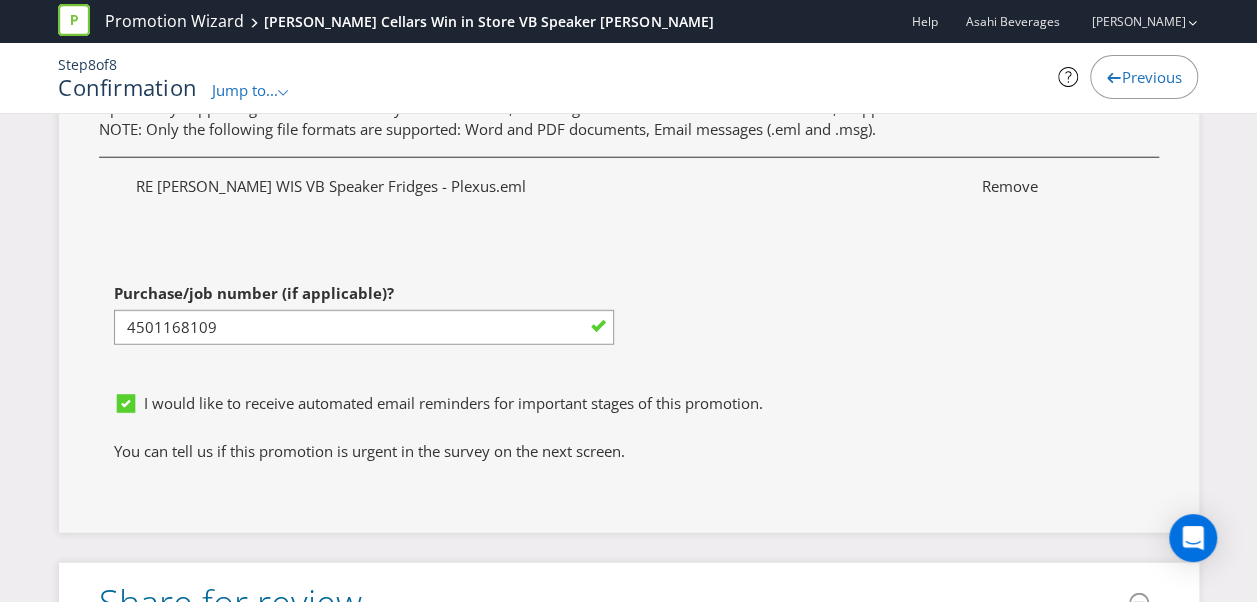 scroll, scrollTop: 6261, scrollLeft: 0, axis: vertical 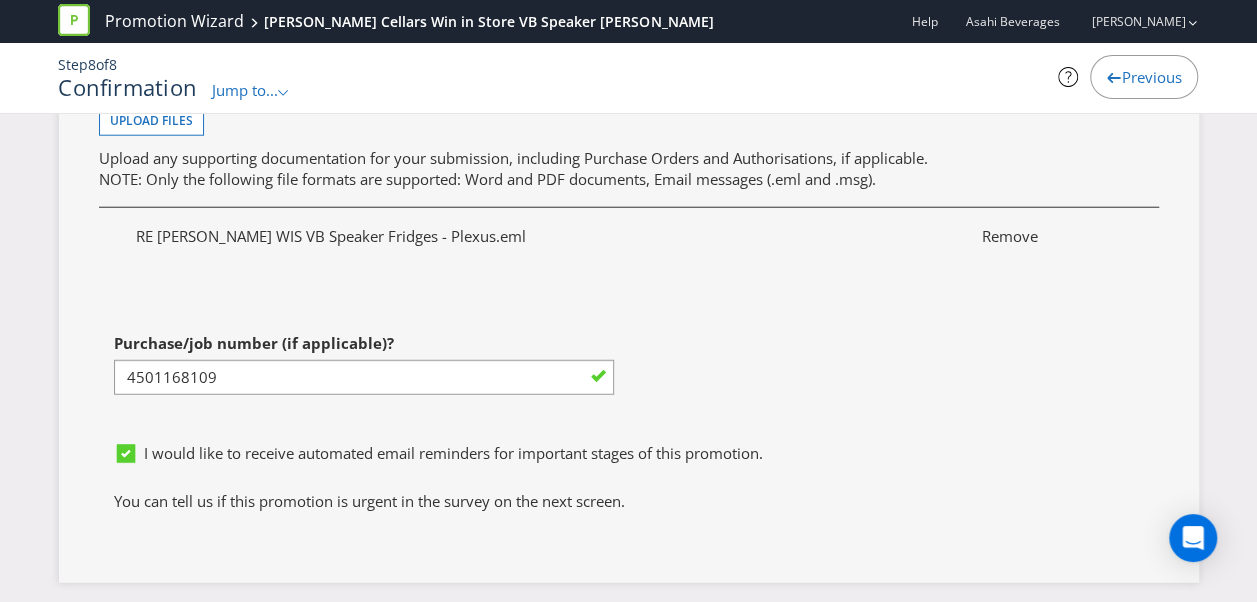 click on "Purchase/job number (if applicable)?" at bounding box center [254, 343] 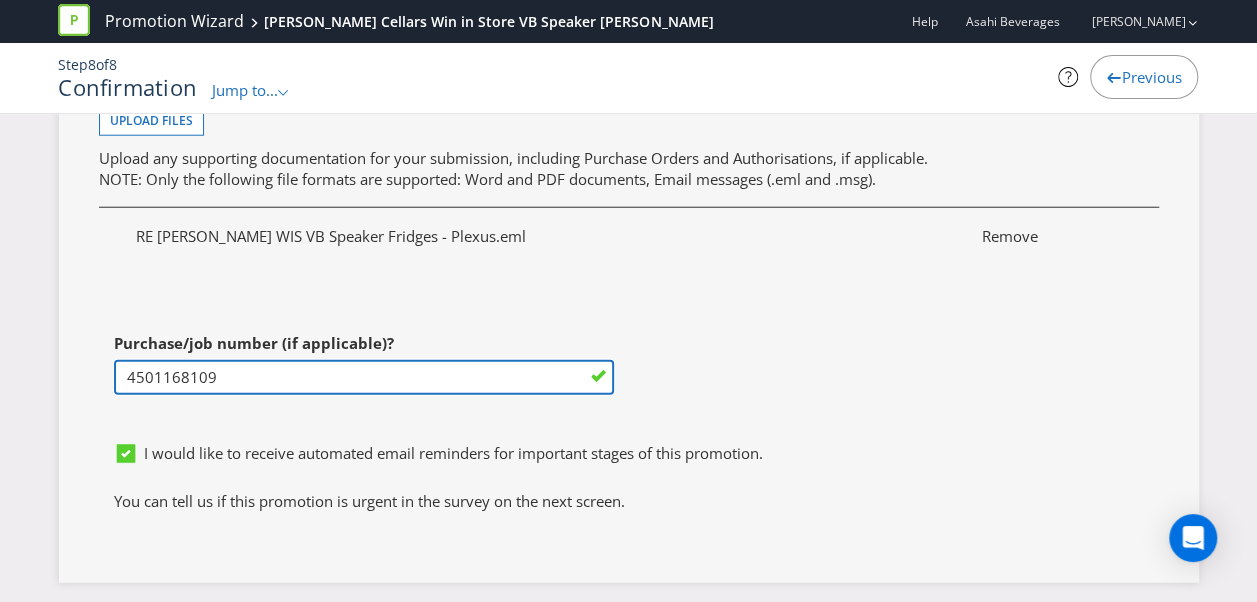 click on "4501168109" at bounding box center (364, 377) 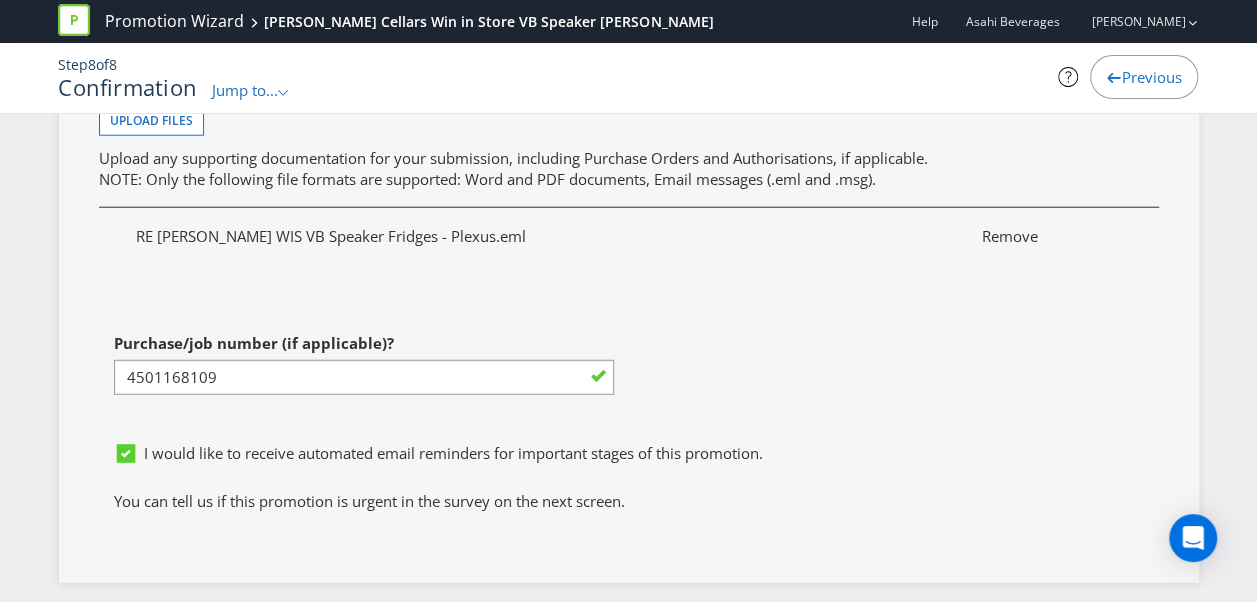click on "First name of contact   [PERSON_NAME] Last name of contact   [PERSON_NAME] Phone   Email   [PERSON_NAME][EMAIL_ADDRESS][PERSON_NAME][DOMAIN_NAME] Supporting Documentation Upload files Upload any supporting documentation for your submission, including Purchase Orders and Authorisations, if applicable. NOTE: Only the following file formats are supported: Word and PDF documents, Email messages (.eml and .msg). RE  [PERSON_NAME] WIS VB Speaker Fridges - Plexus.eml Remove Purchase/job number (if applicable)?   4501168109" at bounding box center (629, 127) 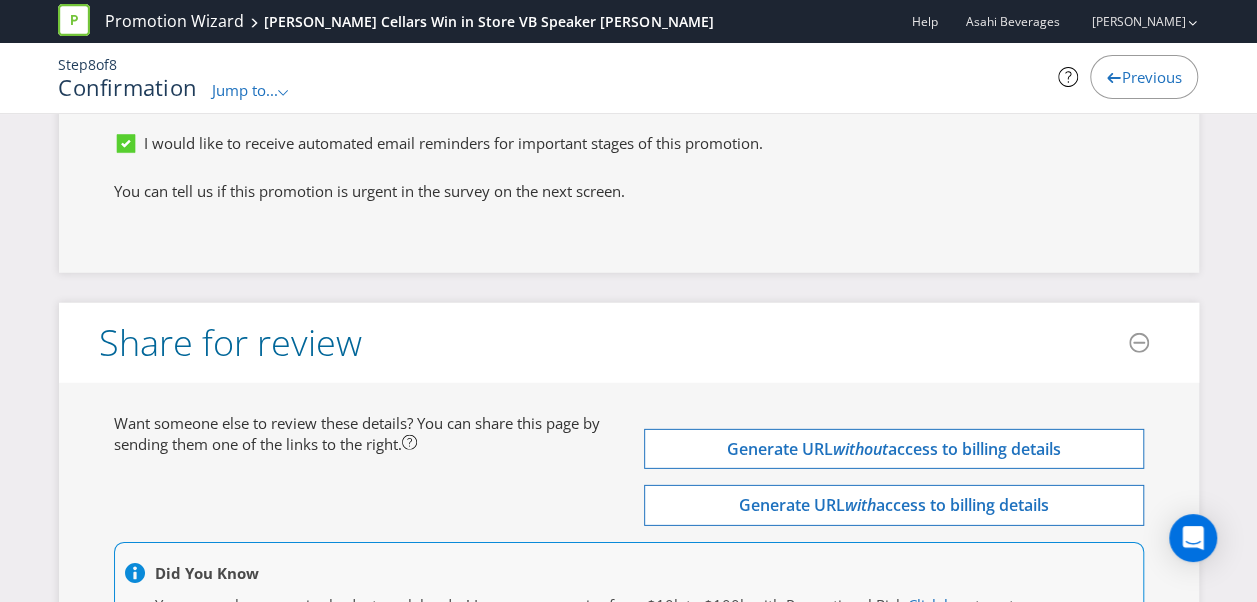 scroll, scrollTop: 6761, scrollLeft: 0, axis: vertical 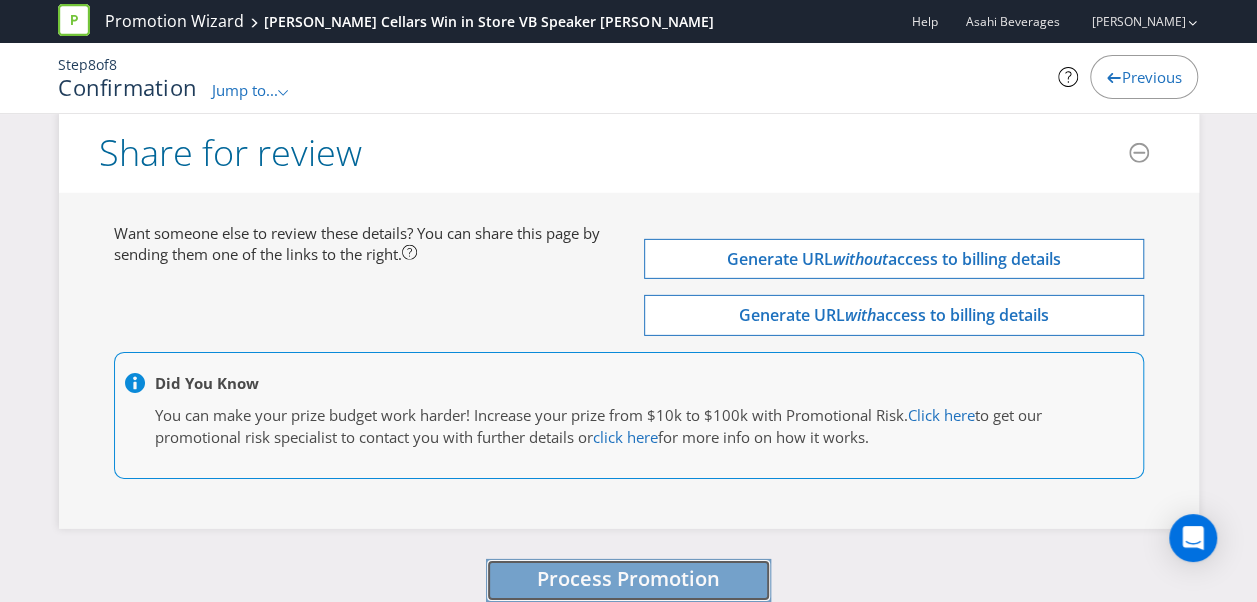 click on "Process Promotion" at bounding box center [628, 580] 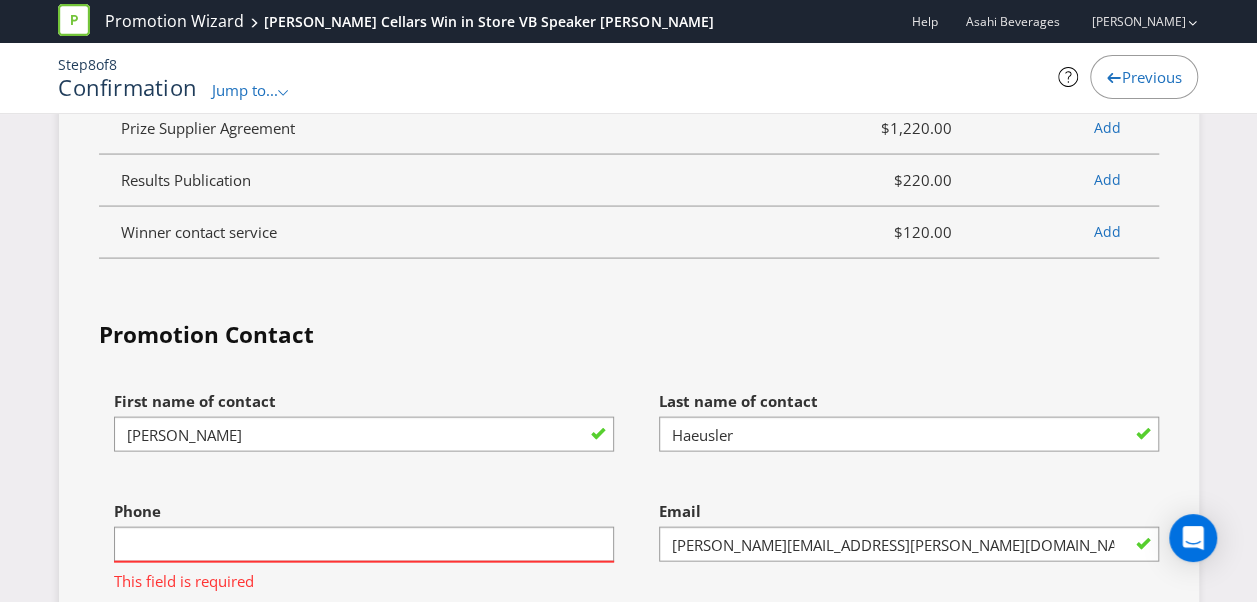 scroll, scrollTop: 5761, scrollLeft: 0, axis: vertical 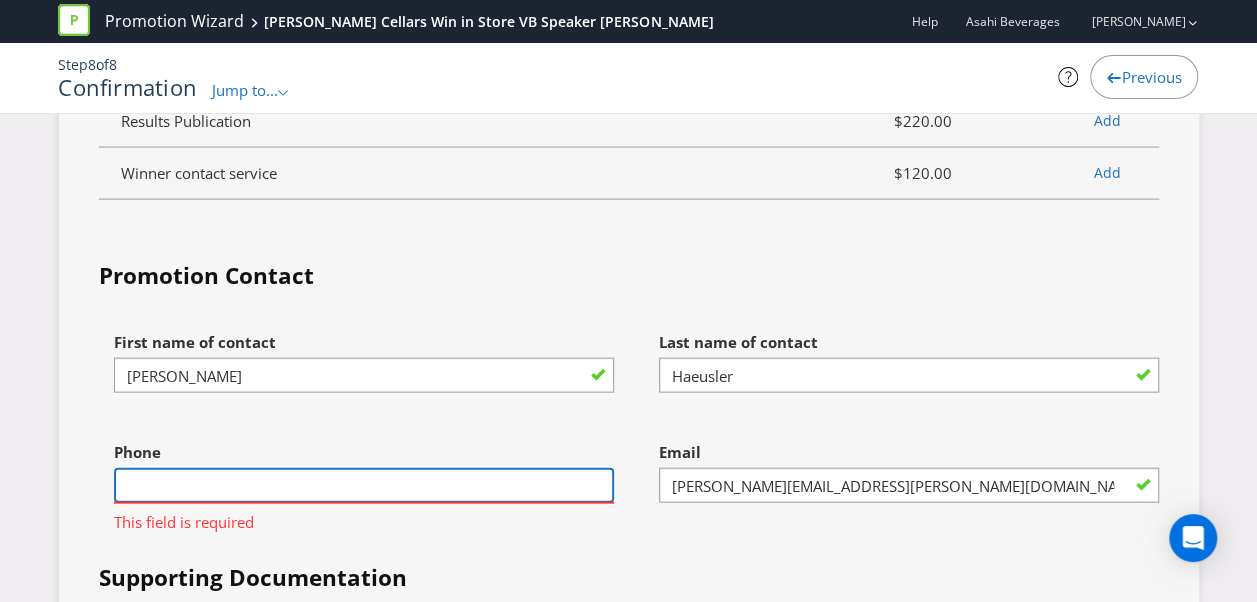 click at bounding box center (364, 485) 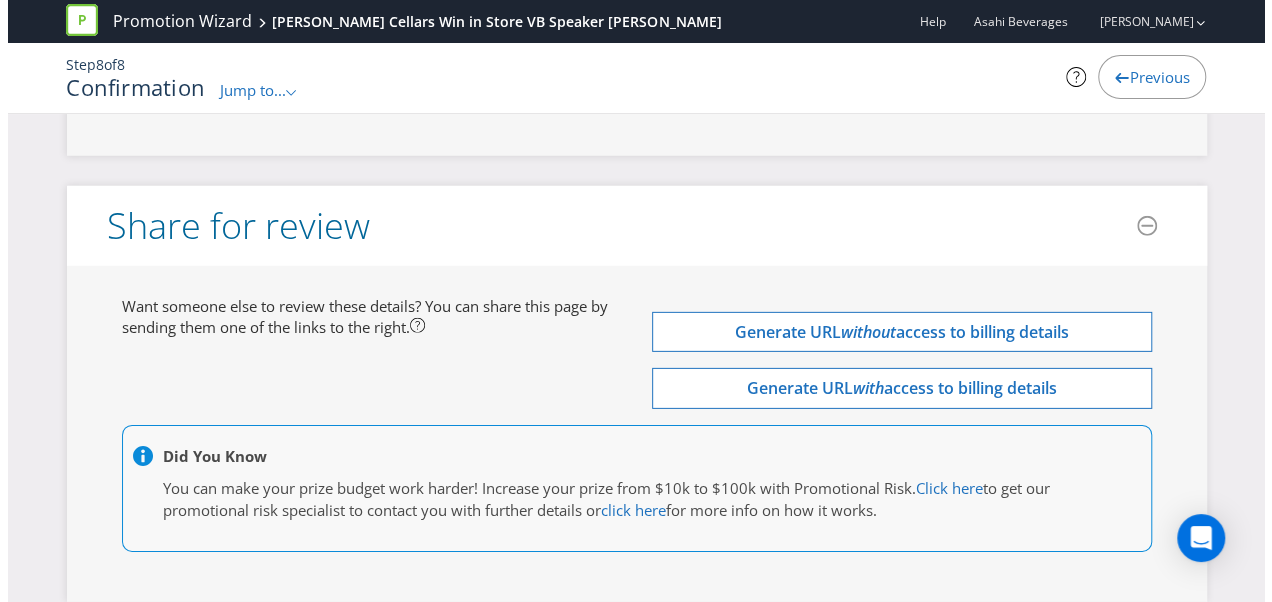 scroll, scrollTop: 6761, scrollLeft: 0, axis: vertical 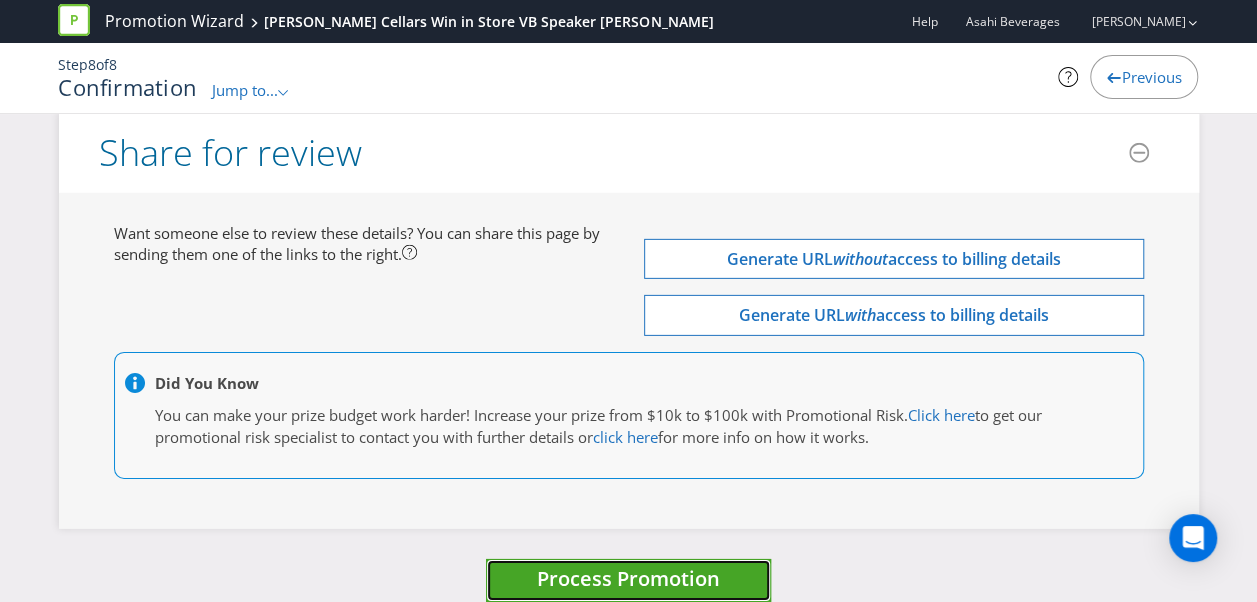 click on "Process Promotion" at bounding box center (628, 580) 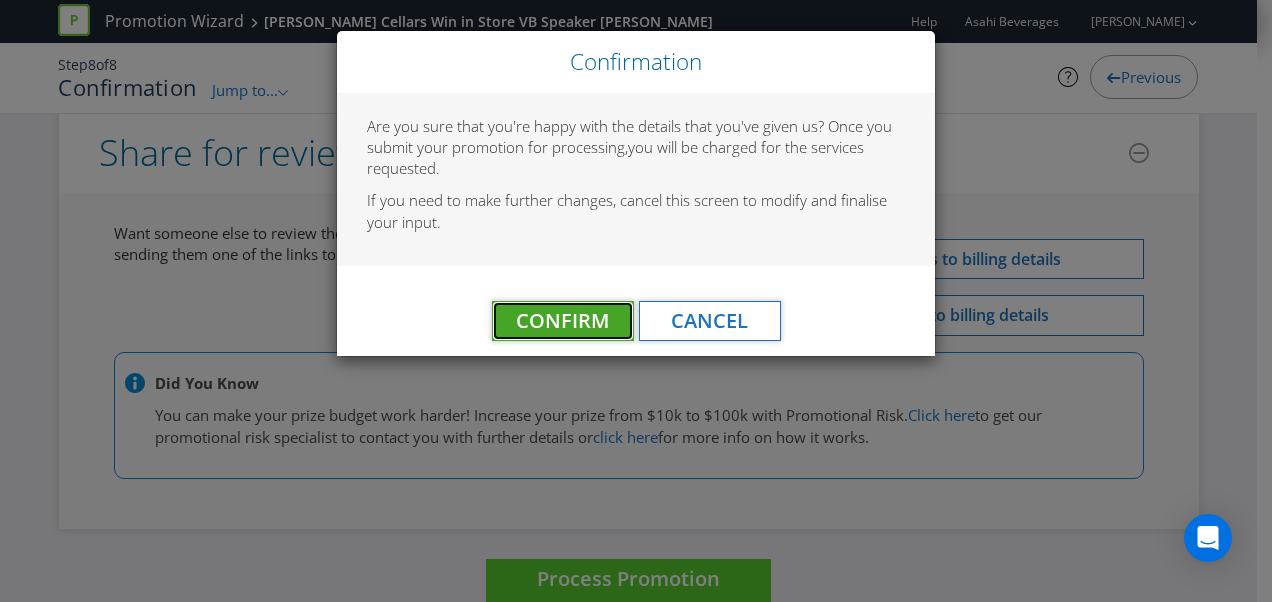 click on "Confirm" at bounding box center (563, 321) 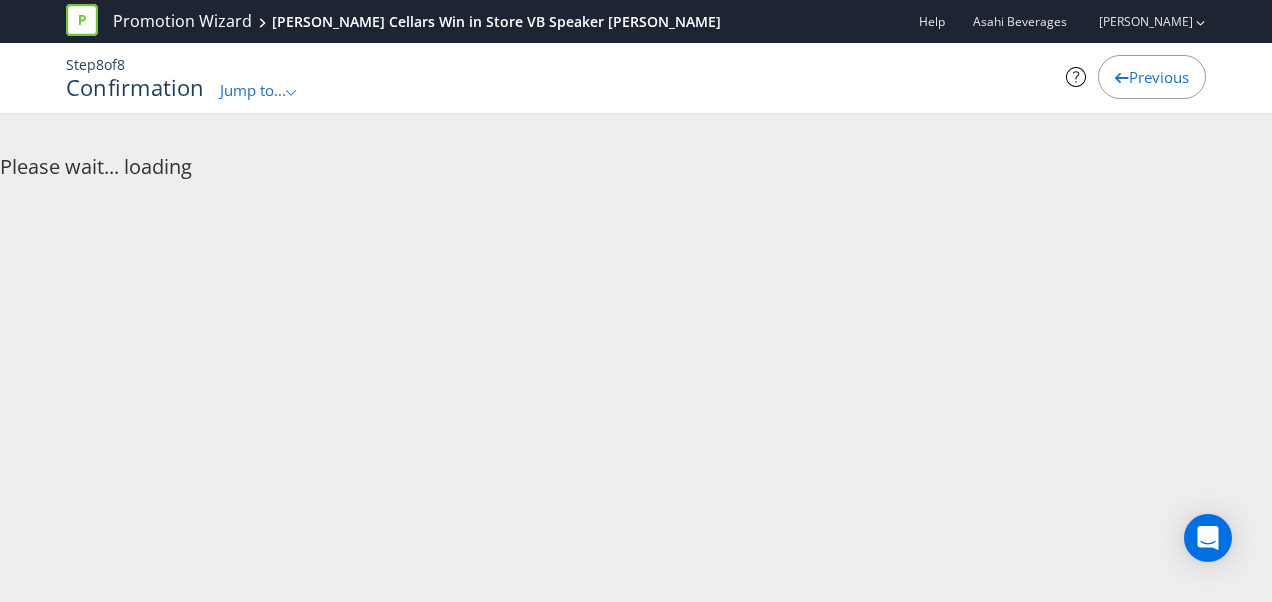 scroll, scrollTop: 0, scrollLeft: 0, axis: both 